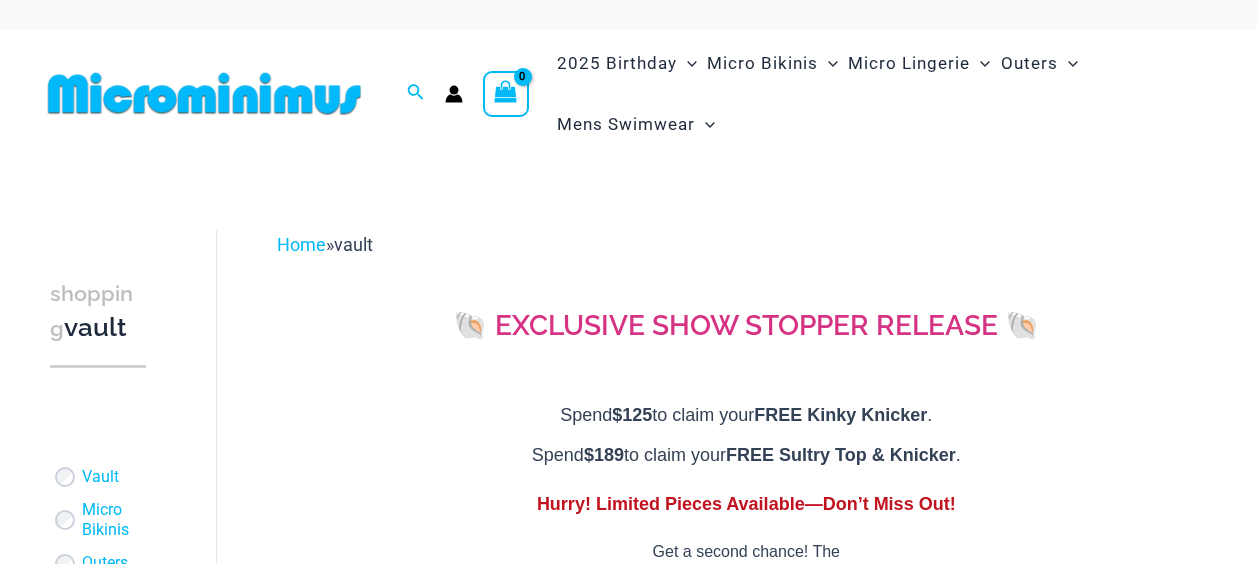 scroll, scrollTop: 0, scrollLeft: 0, axis: both 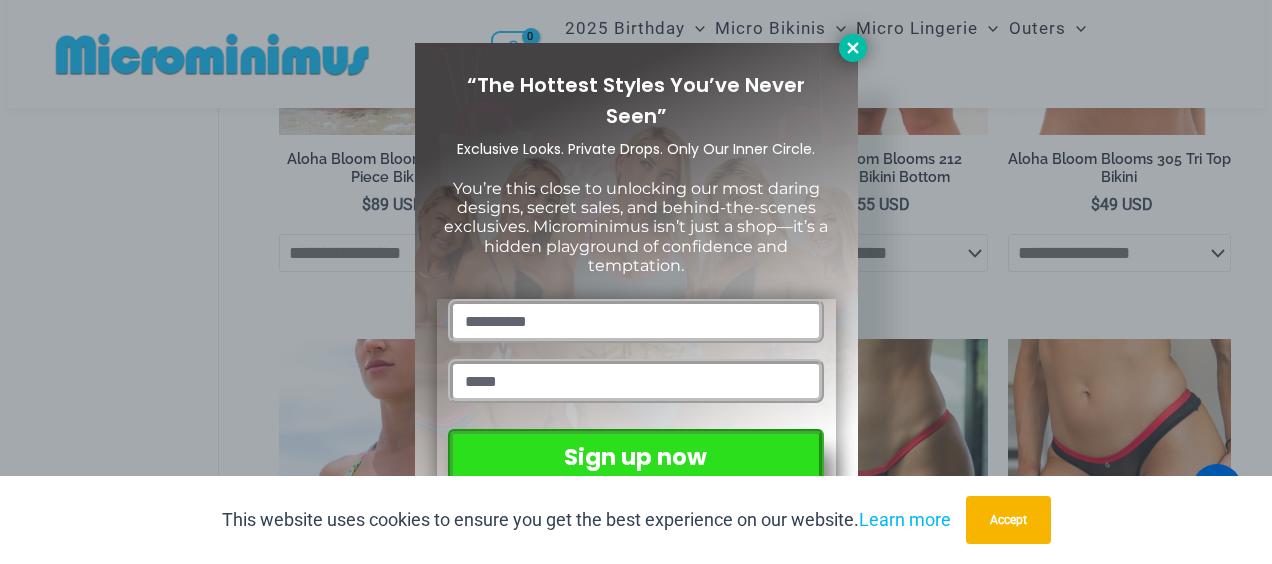 click 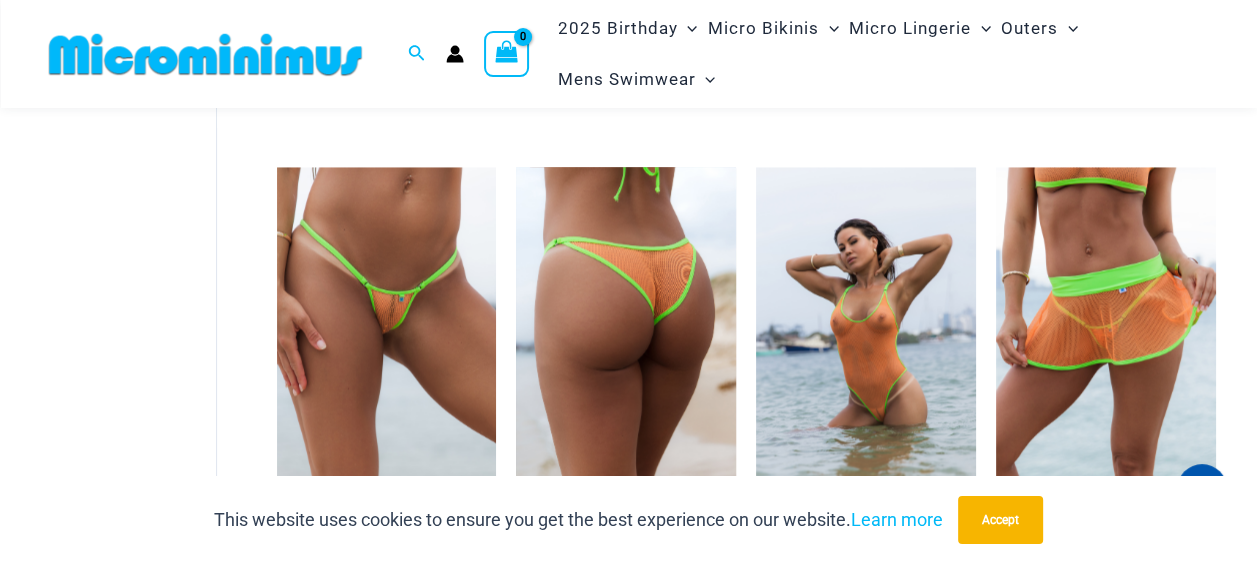 scroll, scrollTop: 2300, scrollLeft: 0, axis: vertical 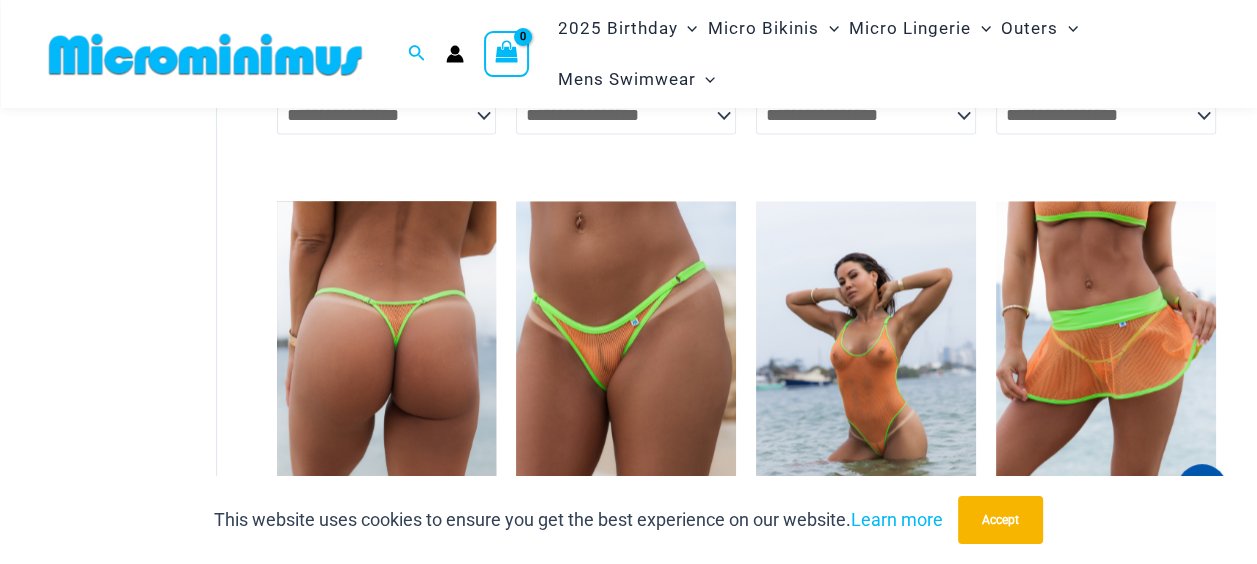 click at bounding box center [387, 366] 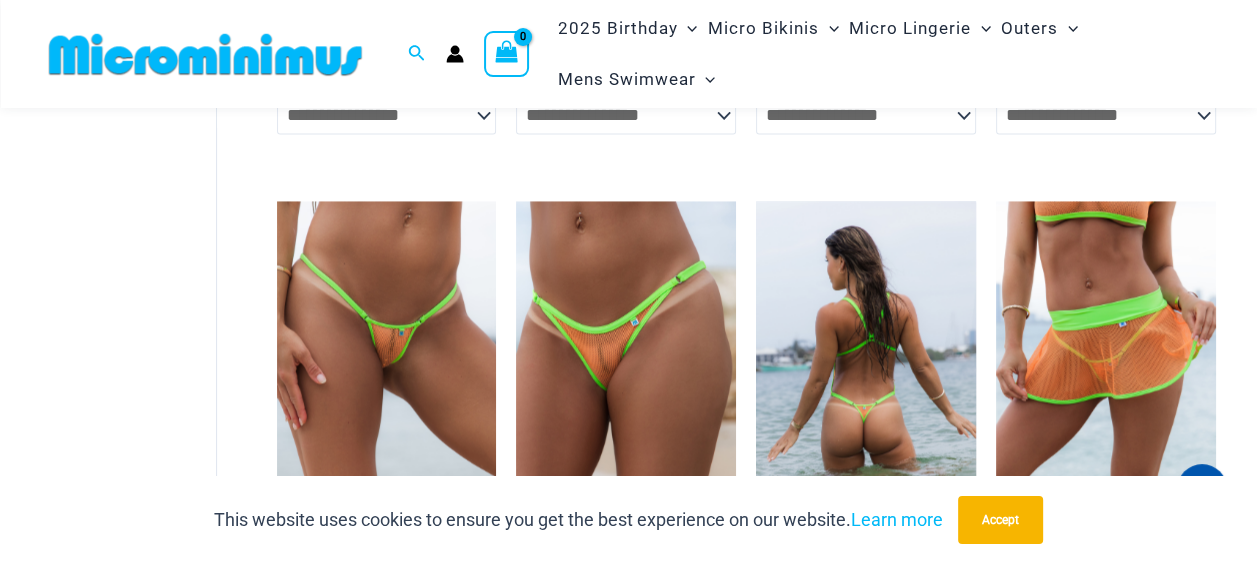 click at bounding box center [866, 366] 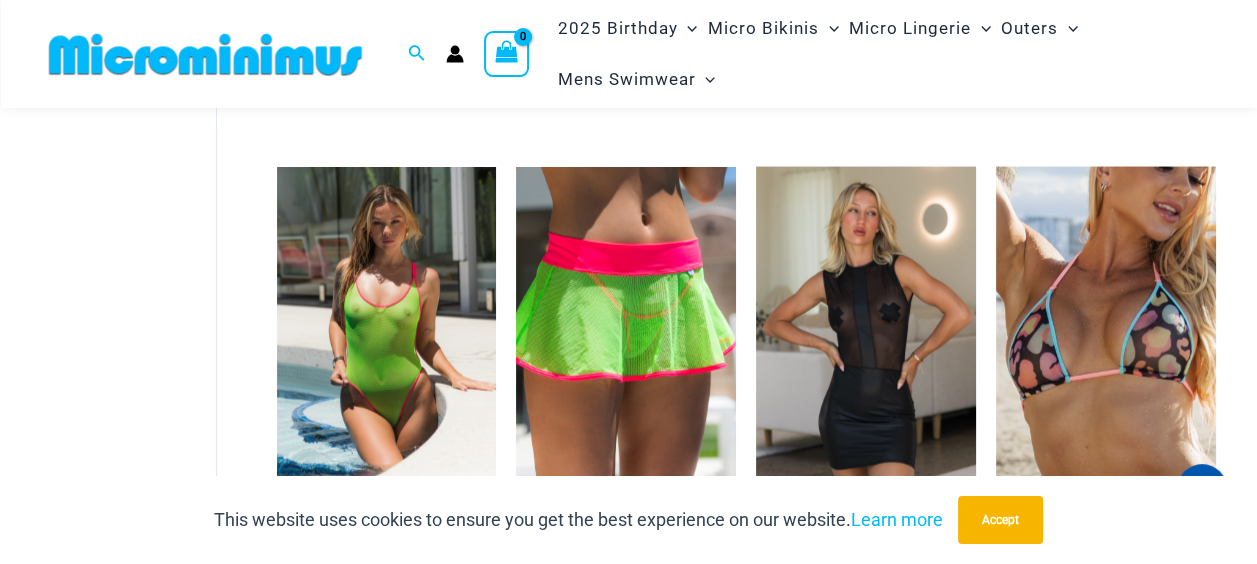 scroll, scrollTop: 3500, scrollLeft: 0, axis: vertical 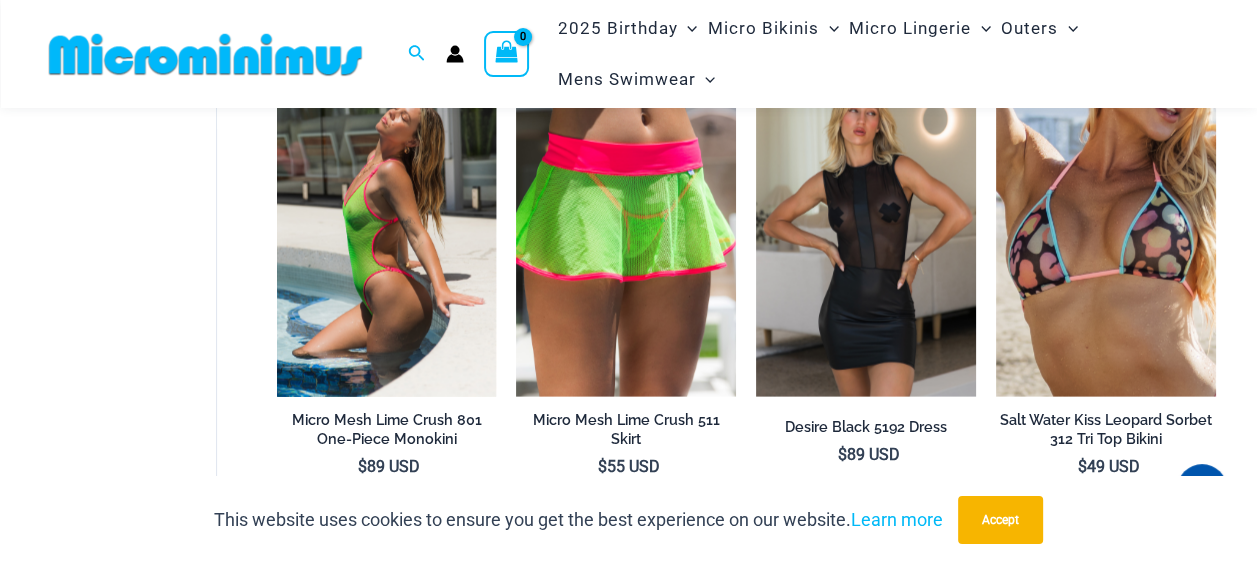 click at bounding box center [387, 232] 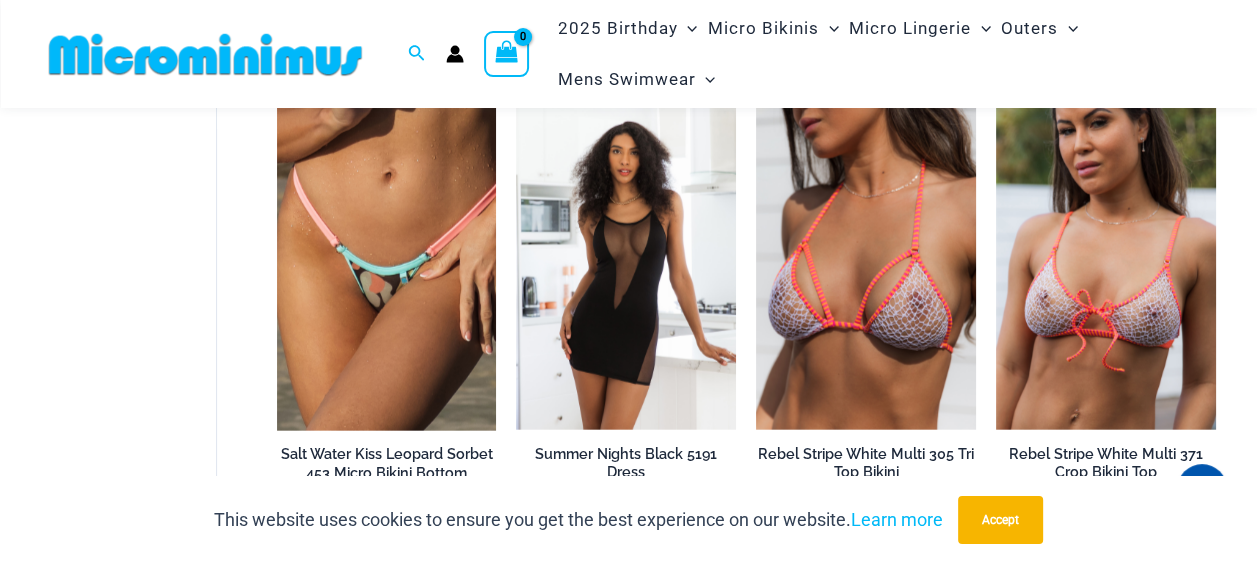 scroll, scrollTop: 4100, scrollLeft: 0, axis: vertical 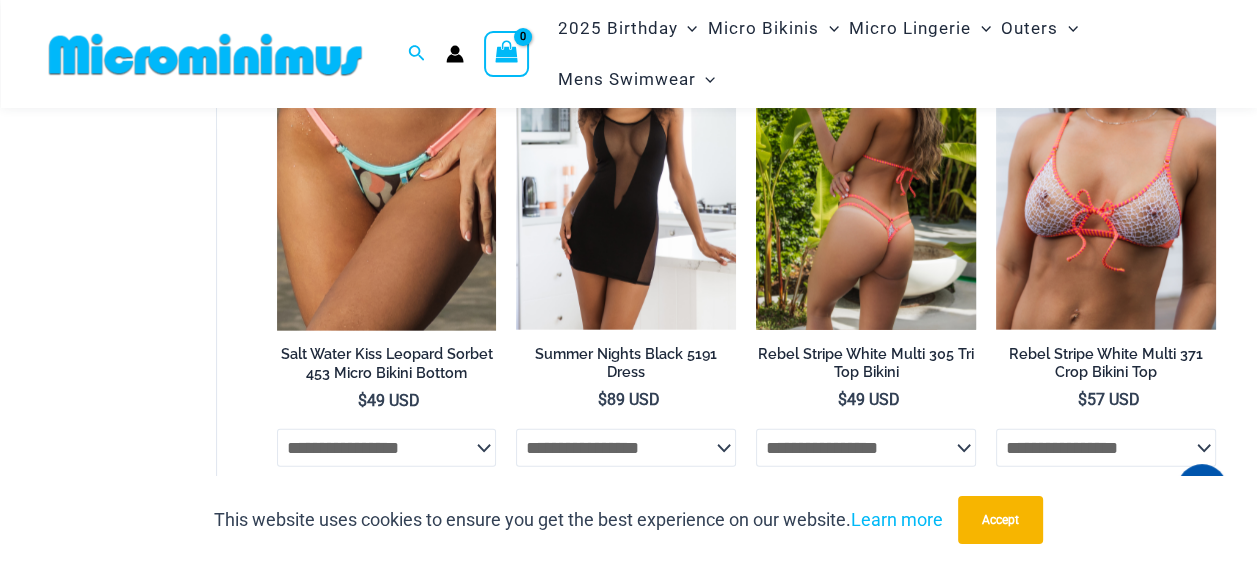 click at bounding box center [866, 165] 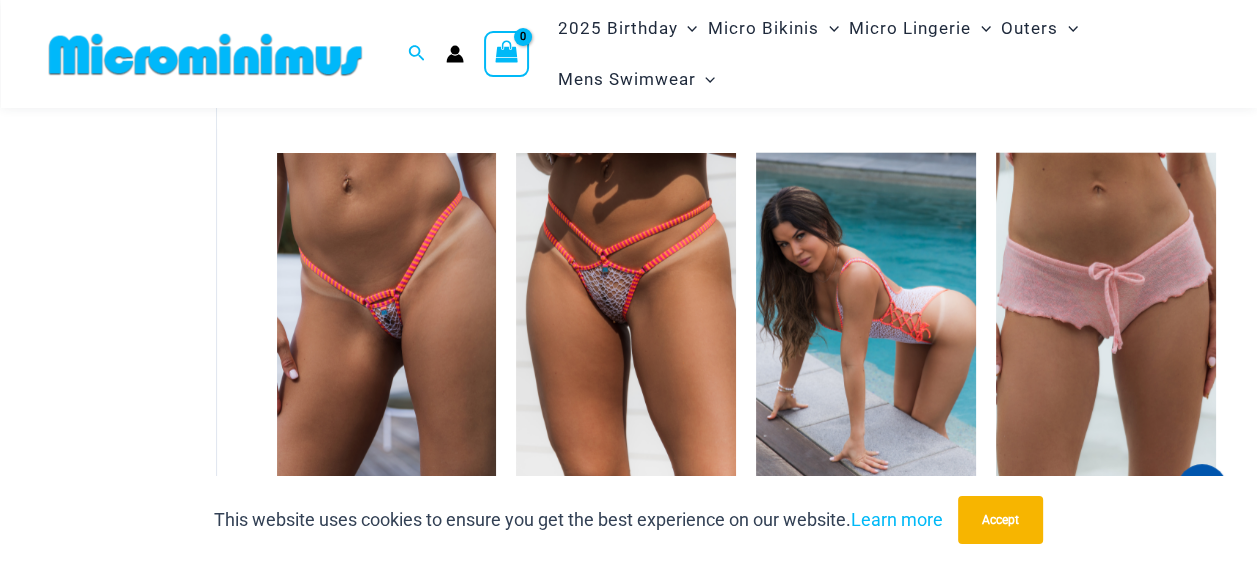 scroll, scrollTop: 4500, scrollLeft: 0, axis: vertical 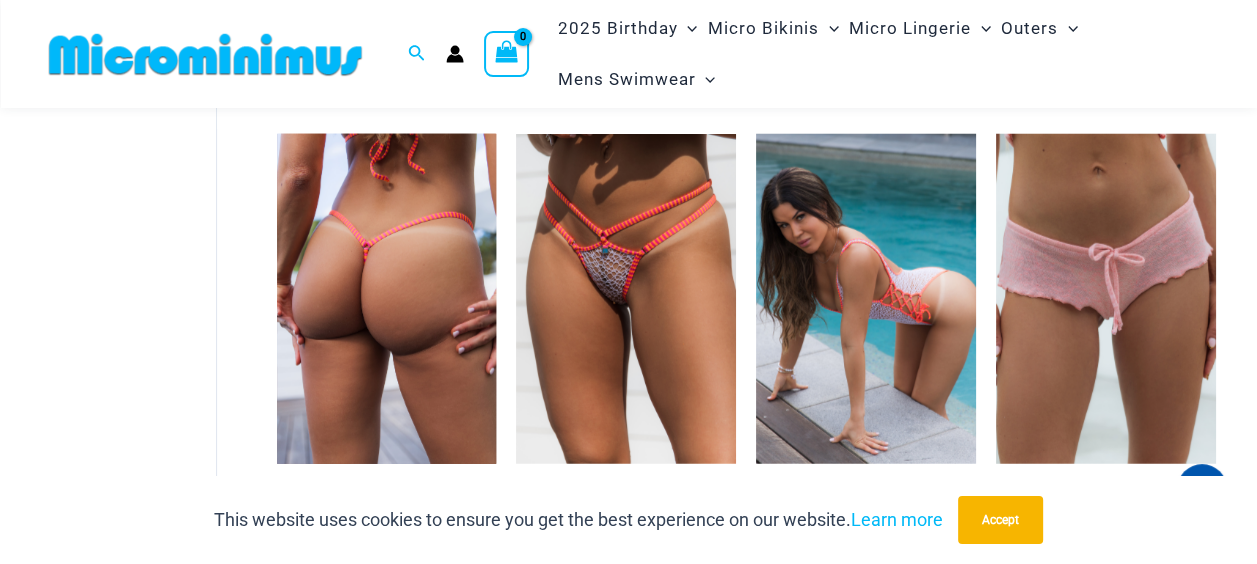 click at bounding box center [387, 299] 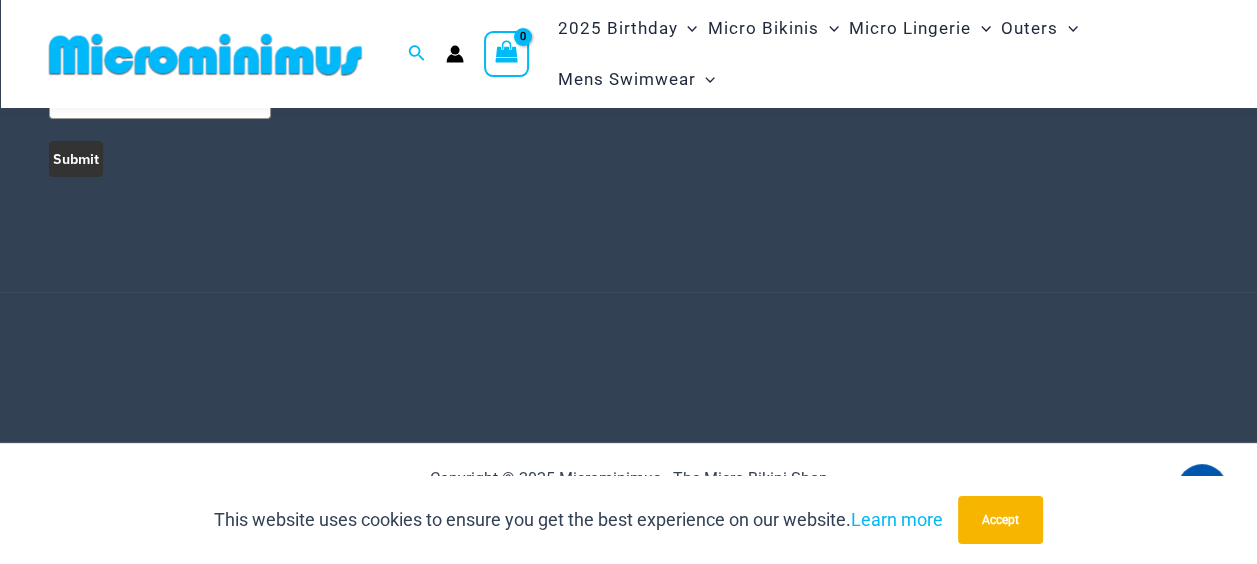 scroll, scrollTop: 5616, scrollLeft: 0, axis: vertical 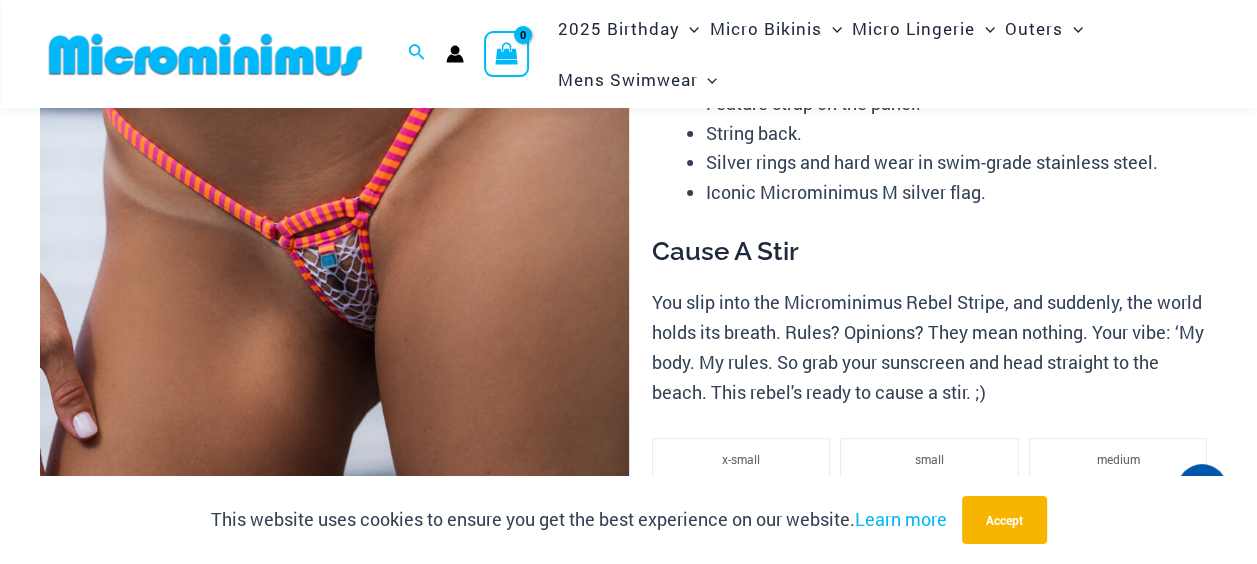 click at bounding box center (334, 274) 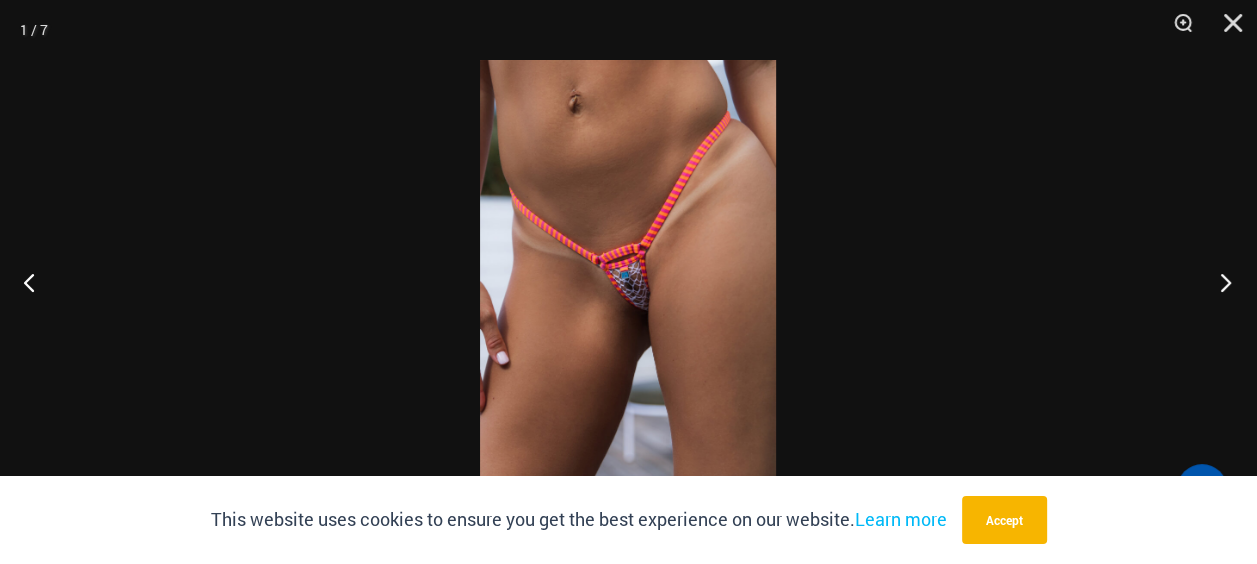 click at bounding box center [1219, 282] 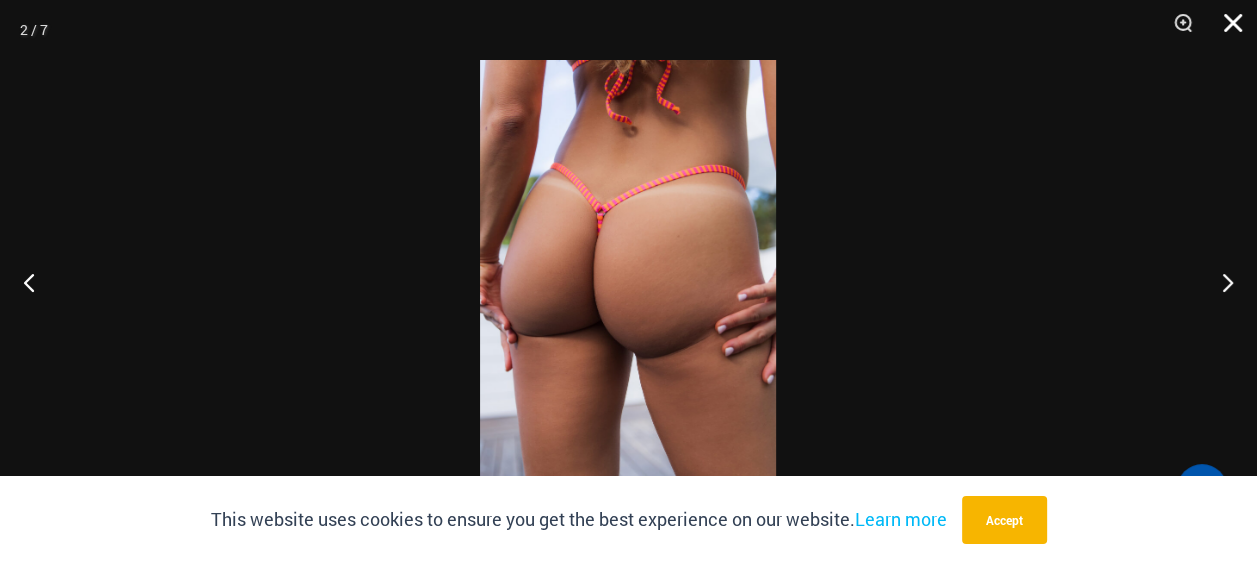 click at bounding box center [1226, 30] 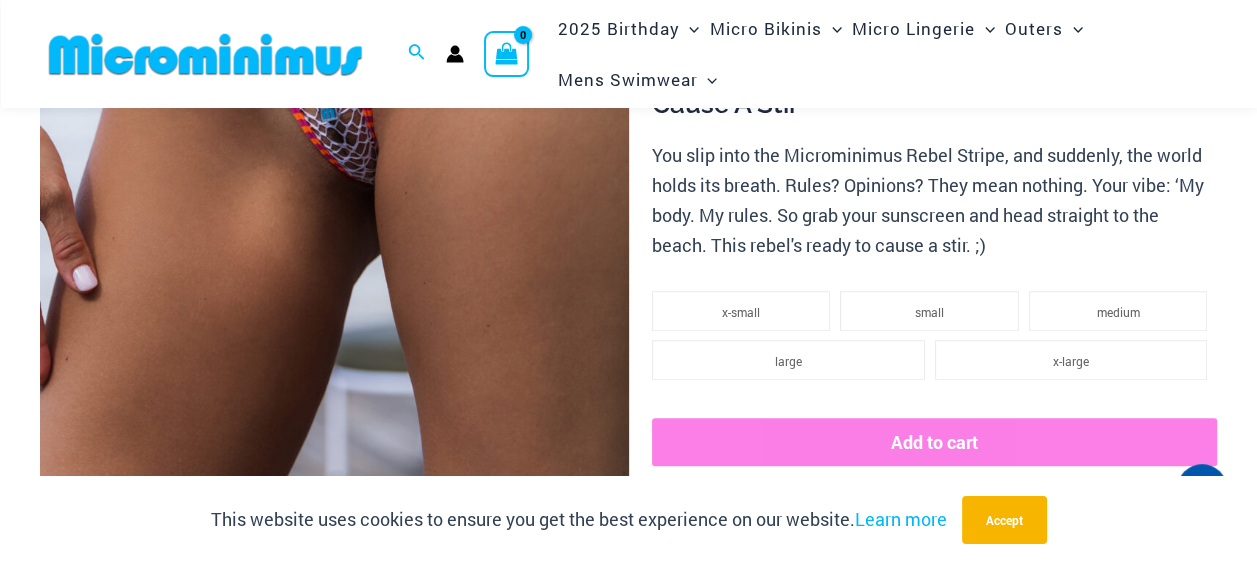 scroll, scrollTop: 594, scrollLeft: 0, axis: vertical 